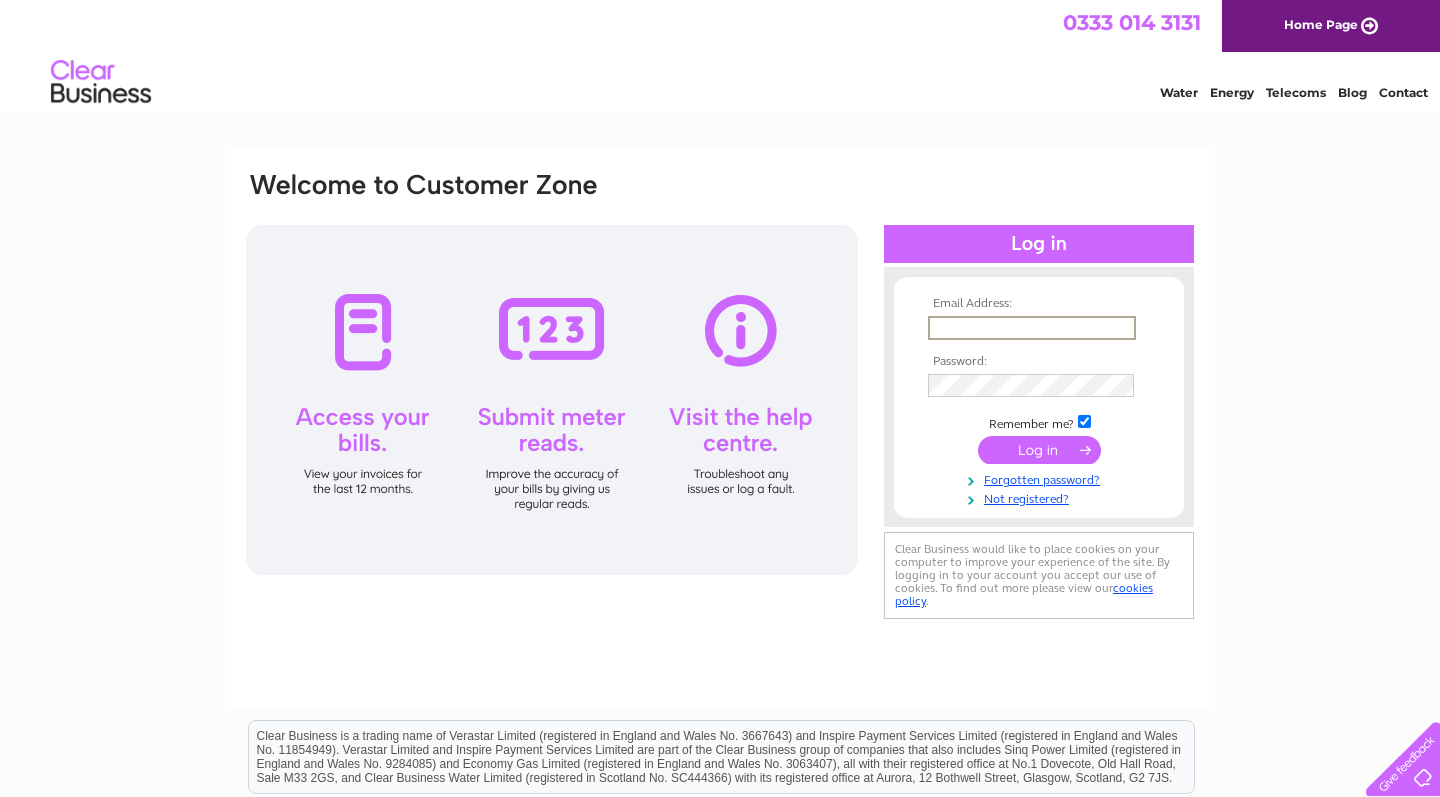 scroll, scrollTop: 0, scrollLeft: 0, axis: both 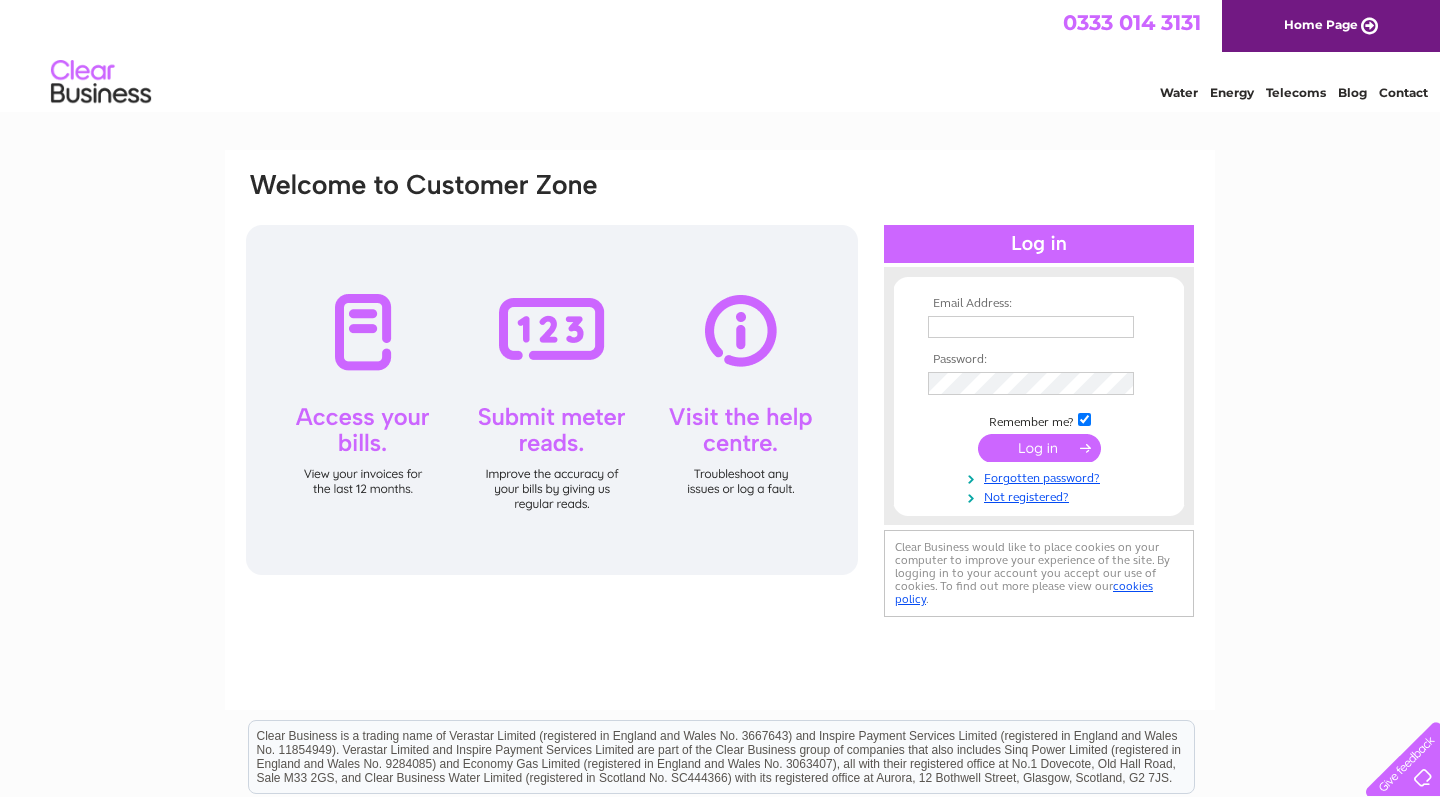 type on "[EMAIL]" 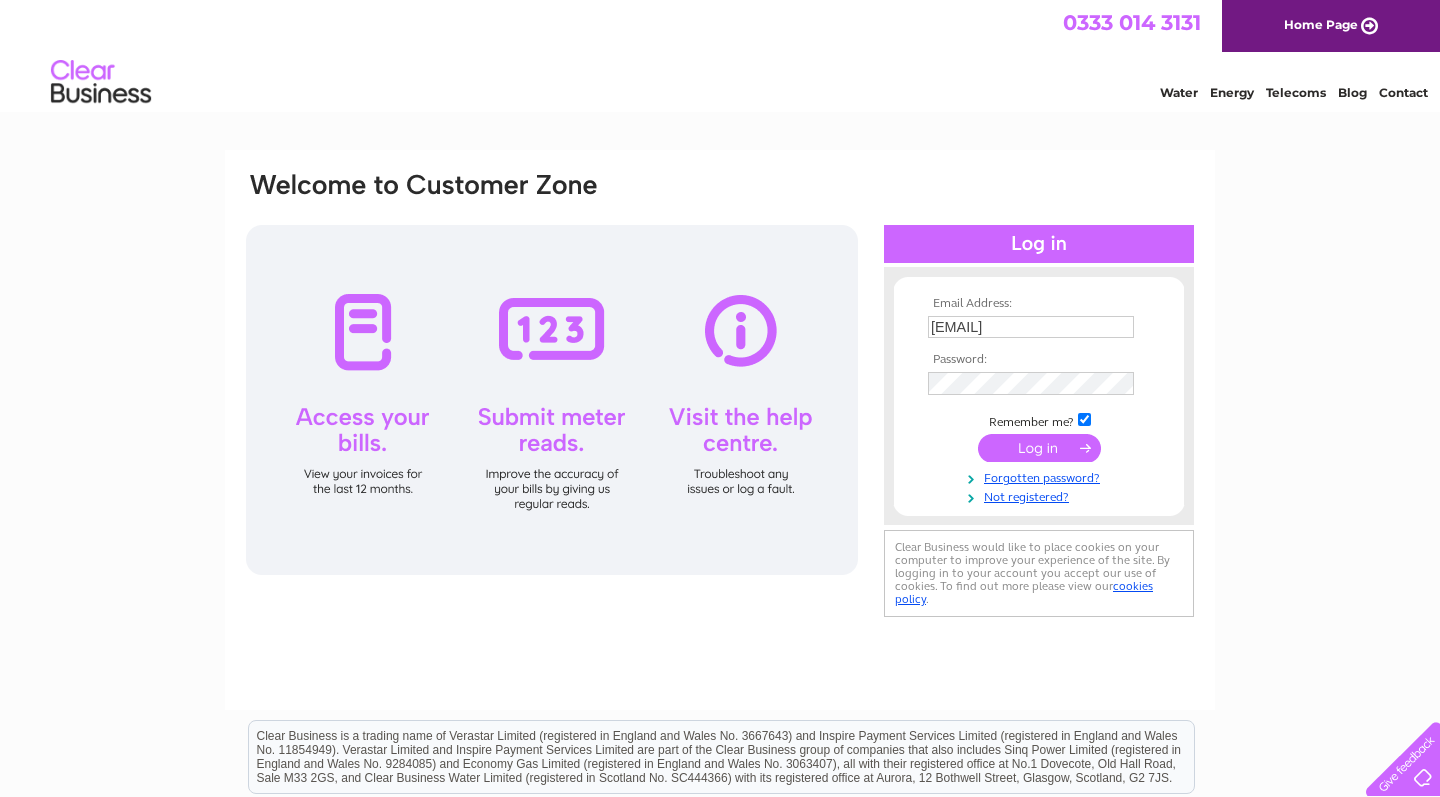 click at bounding box center [1039, 448] 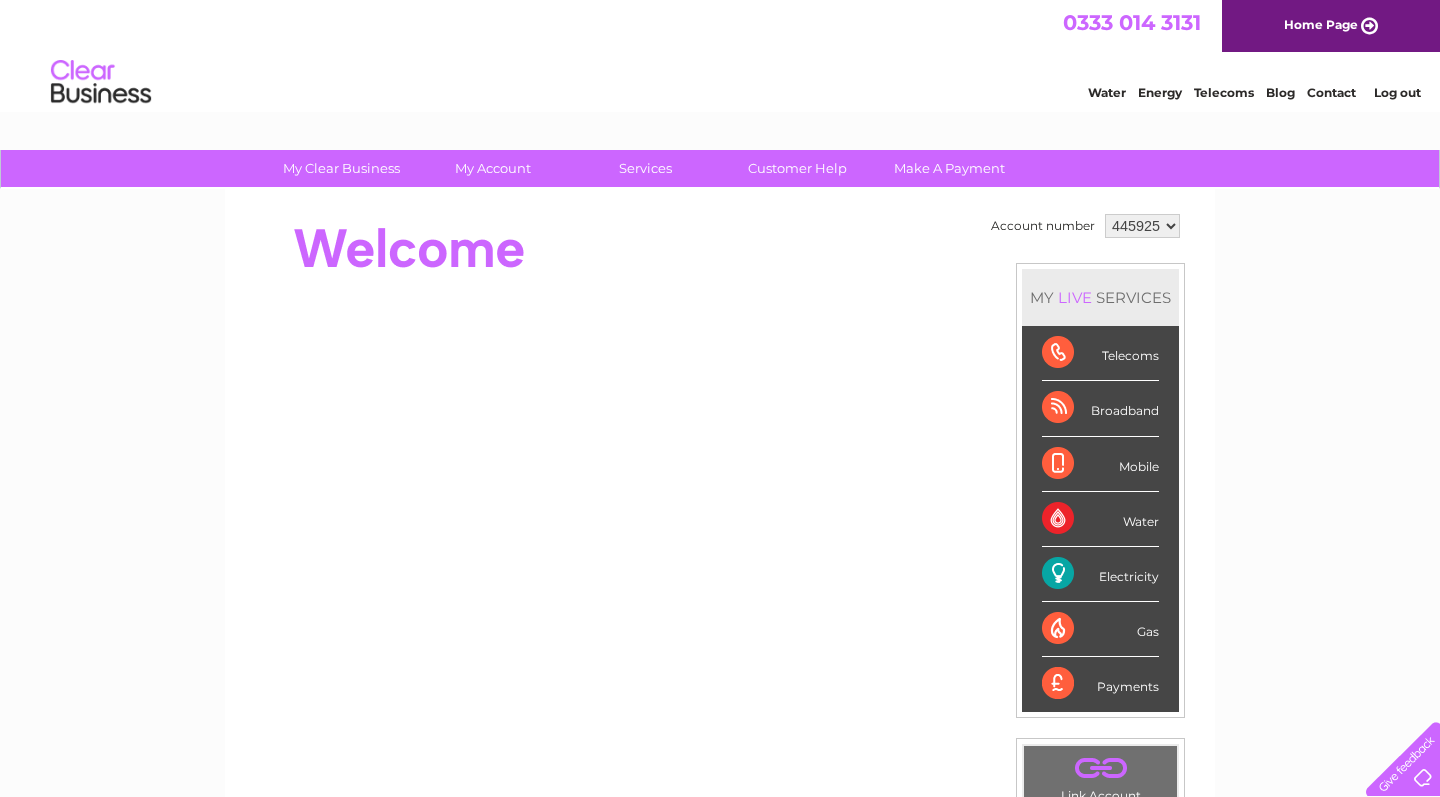 scroll, scrollTop: 0, scrollLeft: 0, axis: both 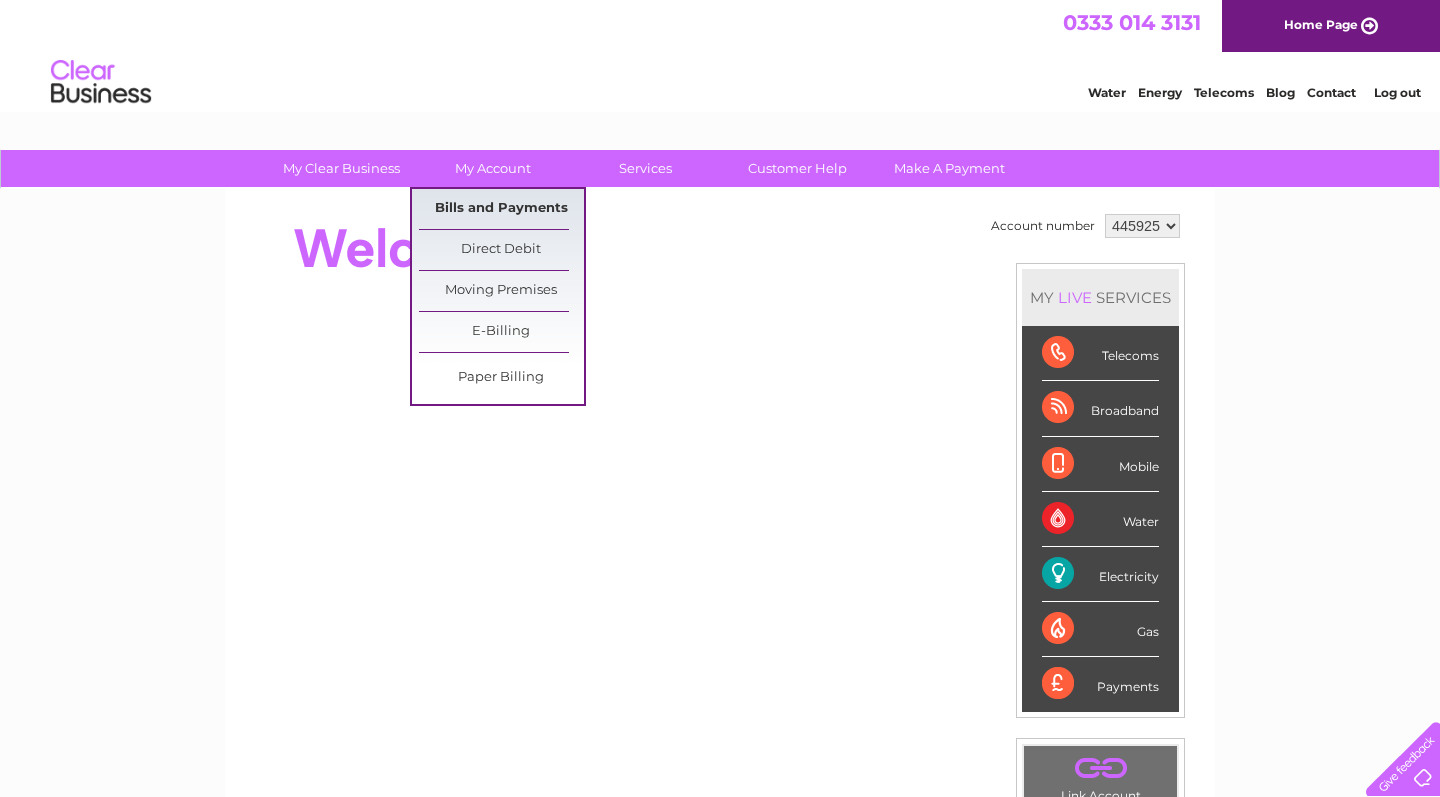 click on "Bills and Payments" at bounding box center (501, 209) 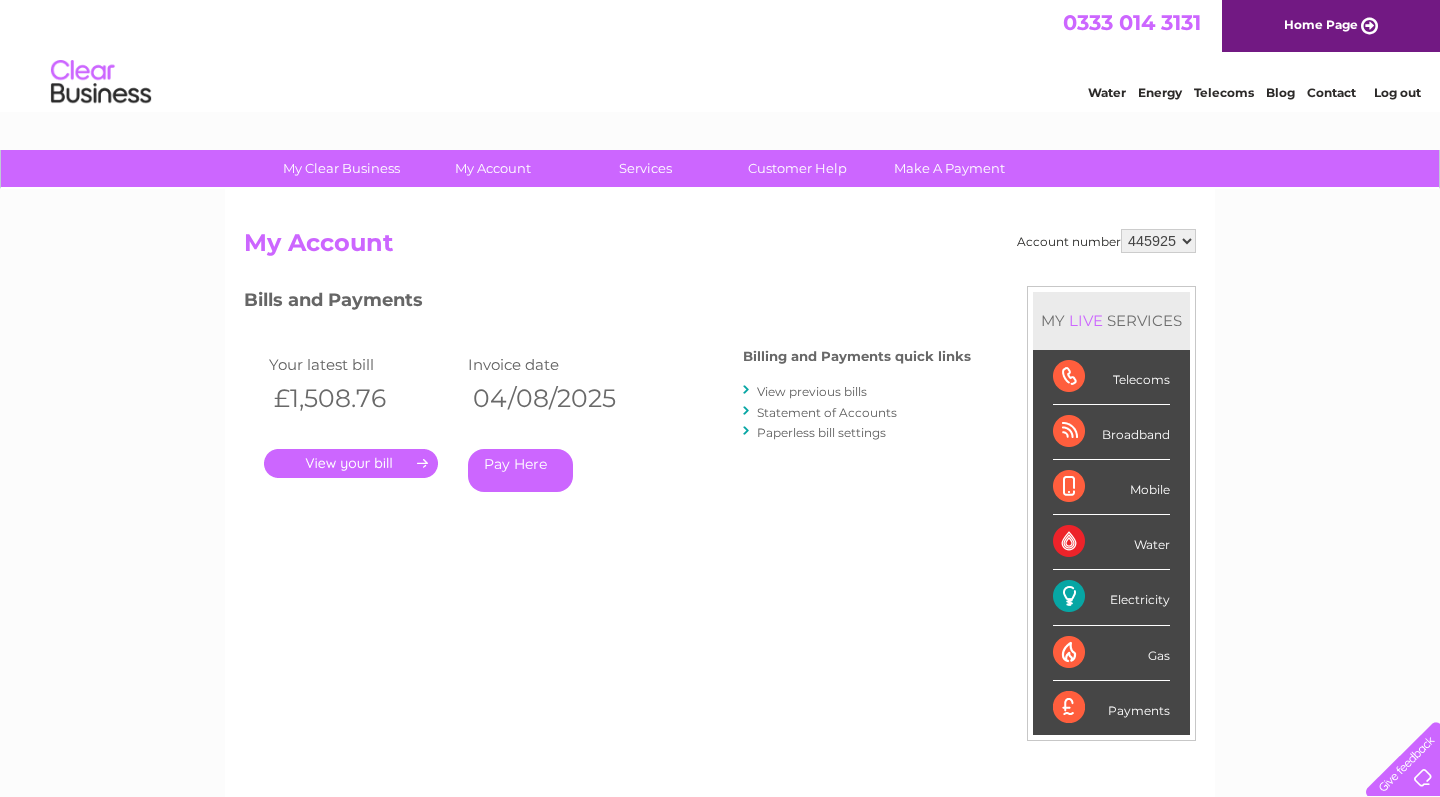 scroll, scrollTop: 0, scrollLeft: 0, axis: both 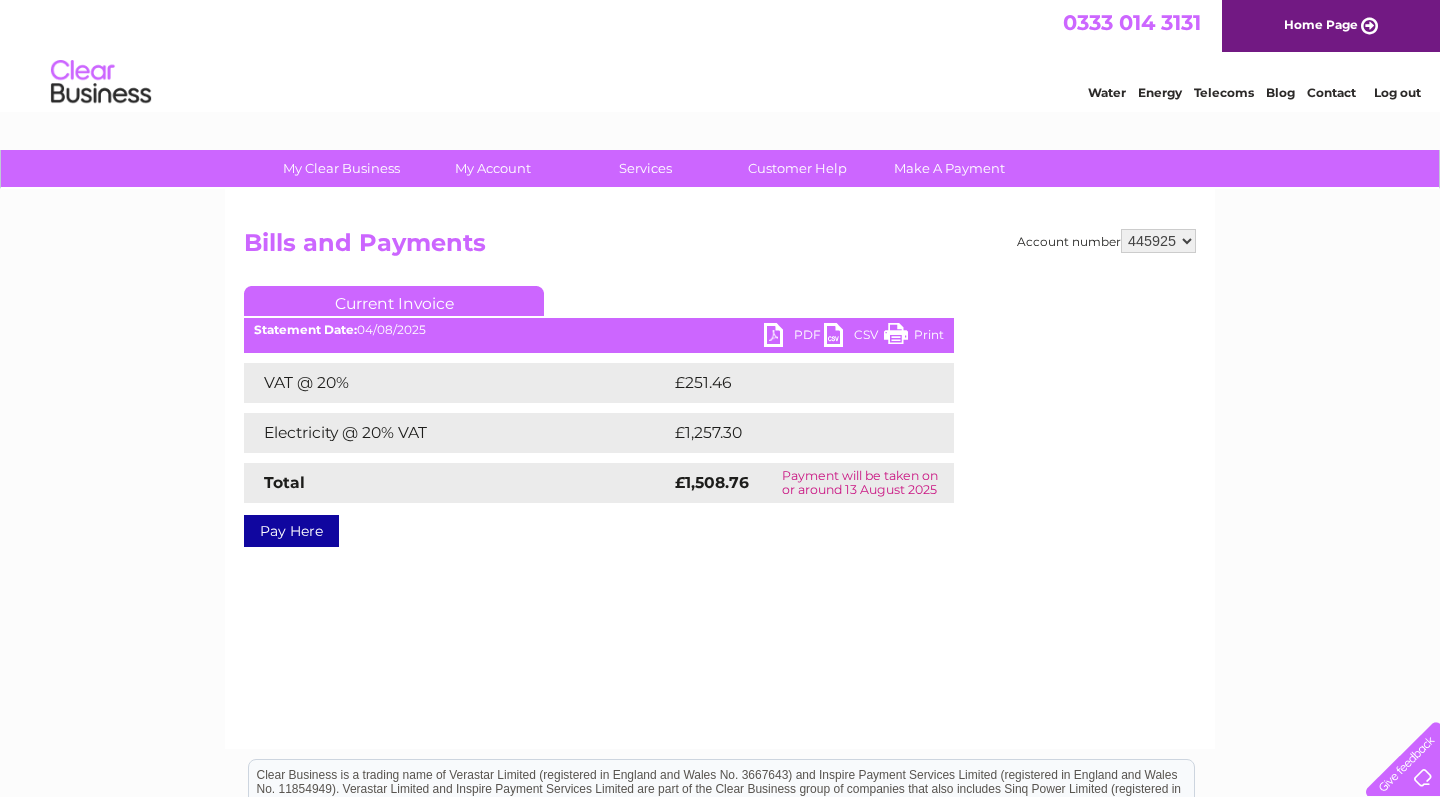 click on "PDF" at bounding box center [794, 337] 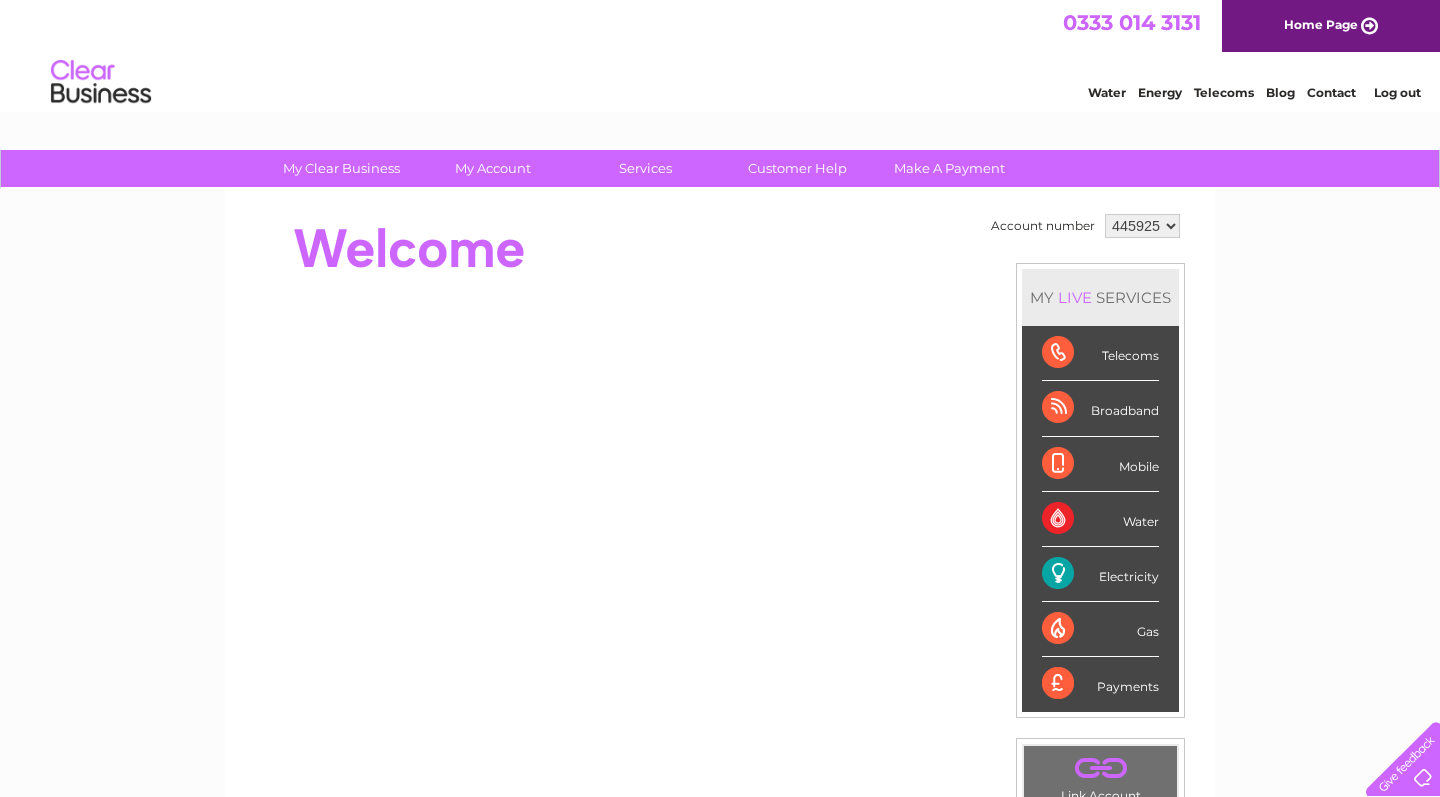 scroll, scrollTop: 0, scrollLeft: 0, axis: both 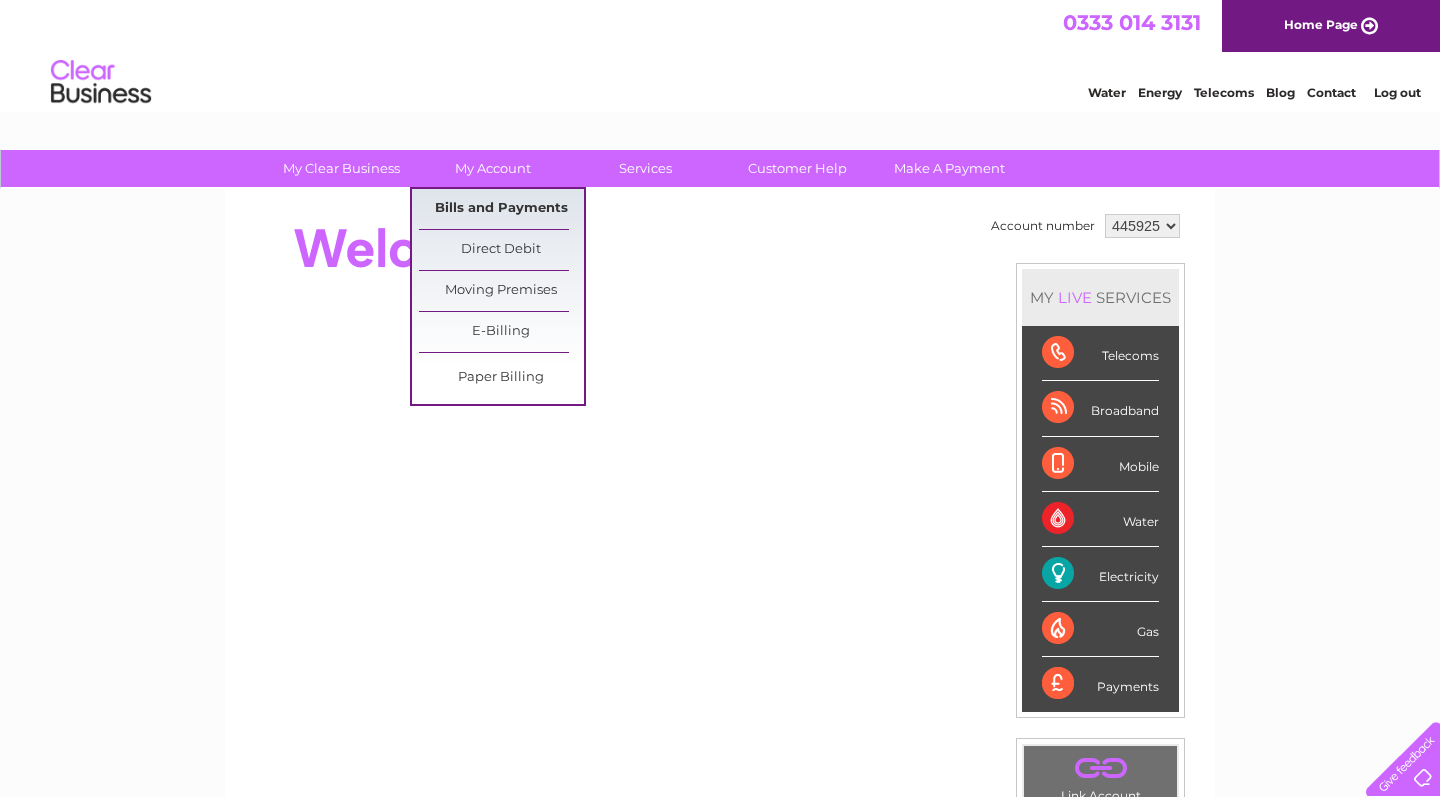 click on "Bills and Payments" at bounding box center [501, 209] 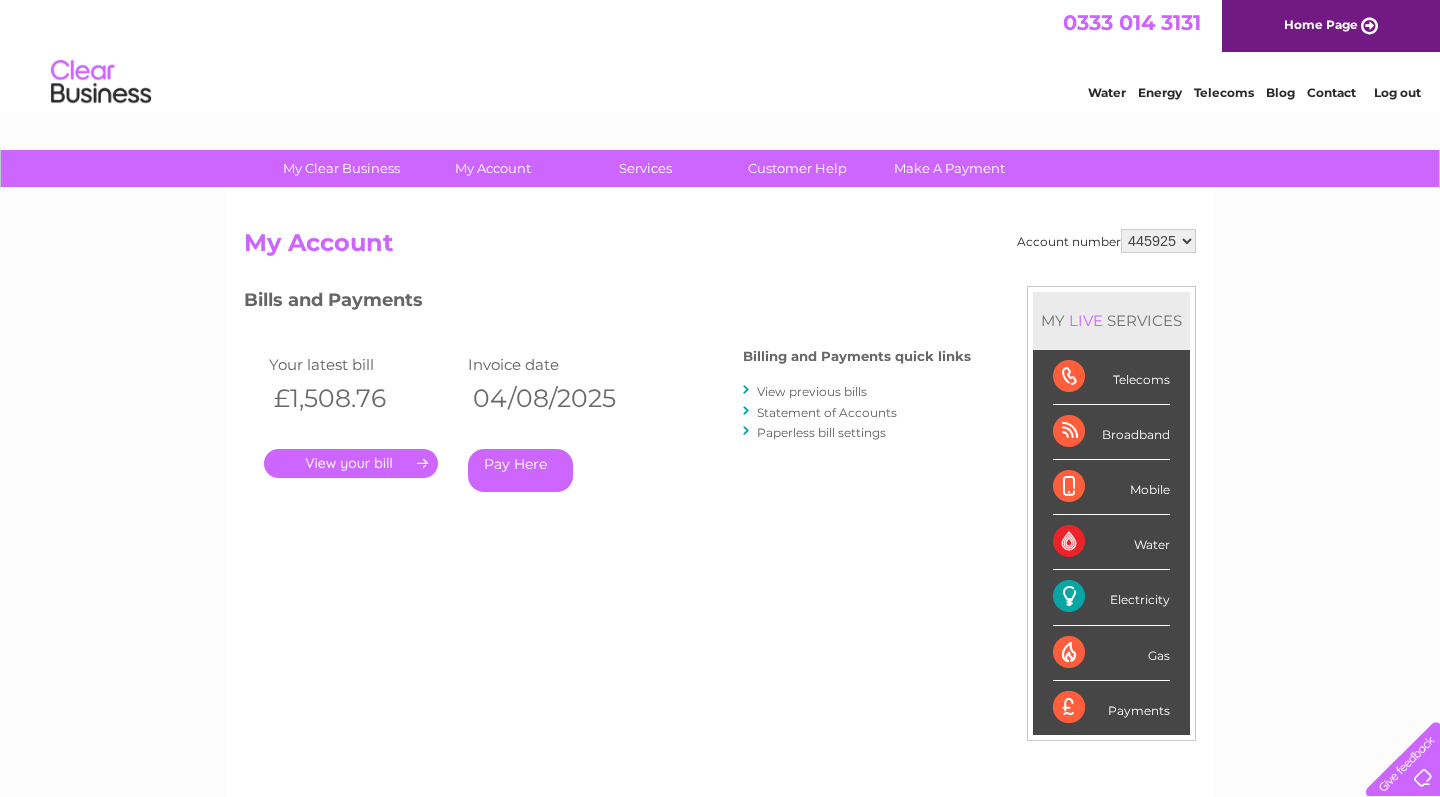 scroll, scrollTop: 0, scrollLeft: 0, axis: both 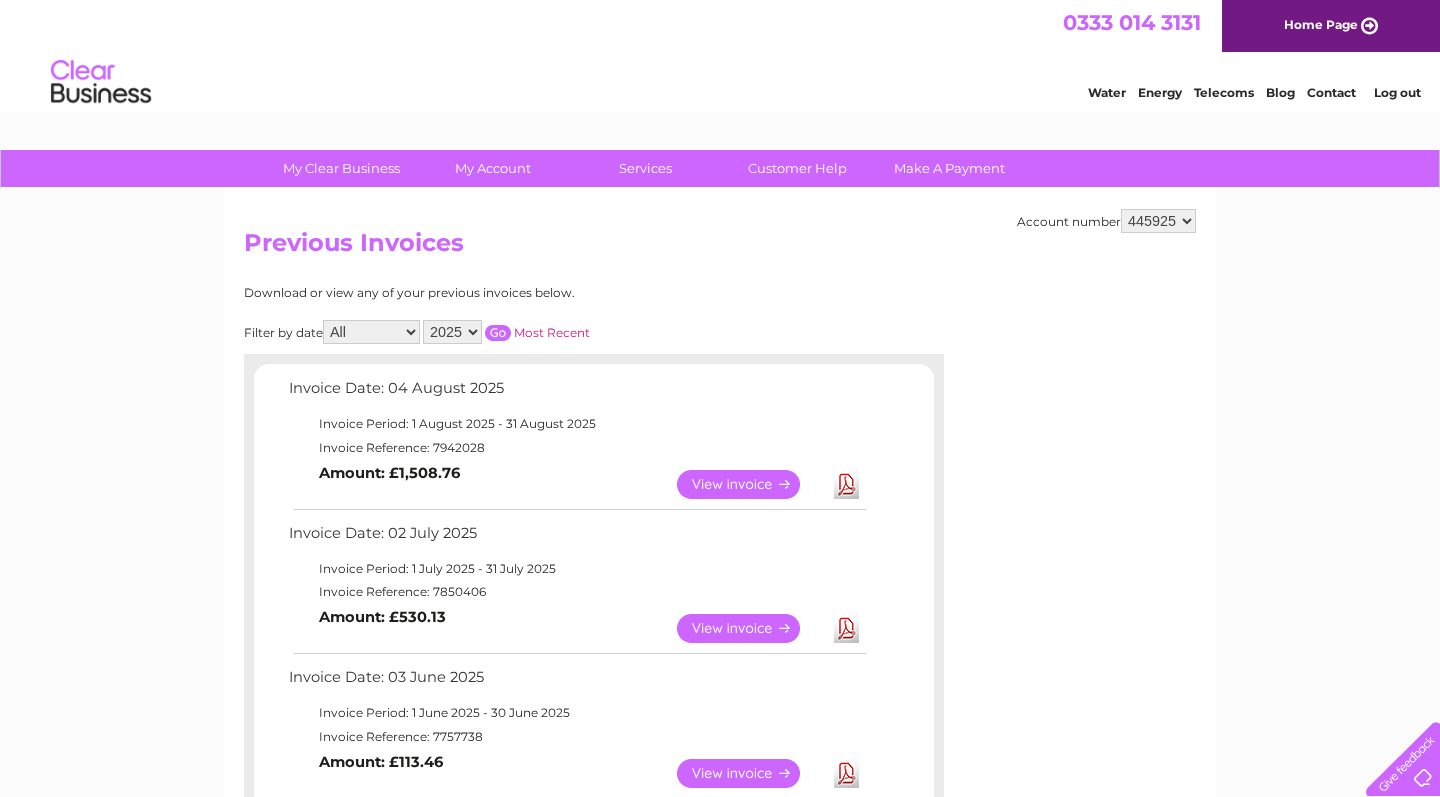 click on "View" at bounding box center (750, 628) 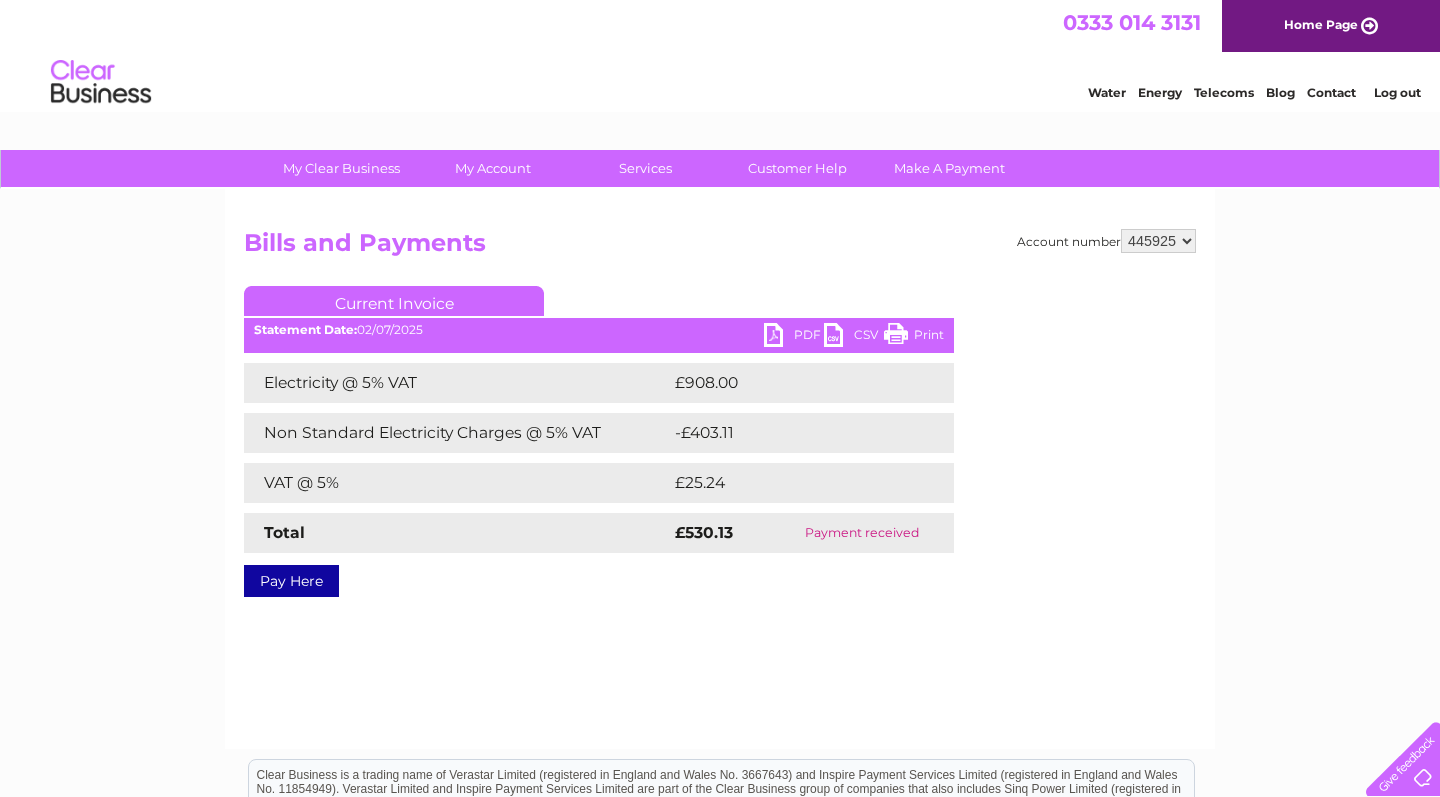 scroll, scrollTop: 0, scrollLeft: 0, axis: both 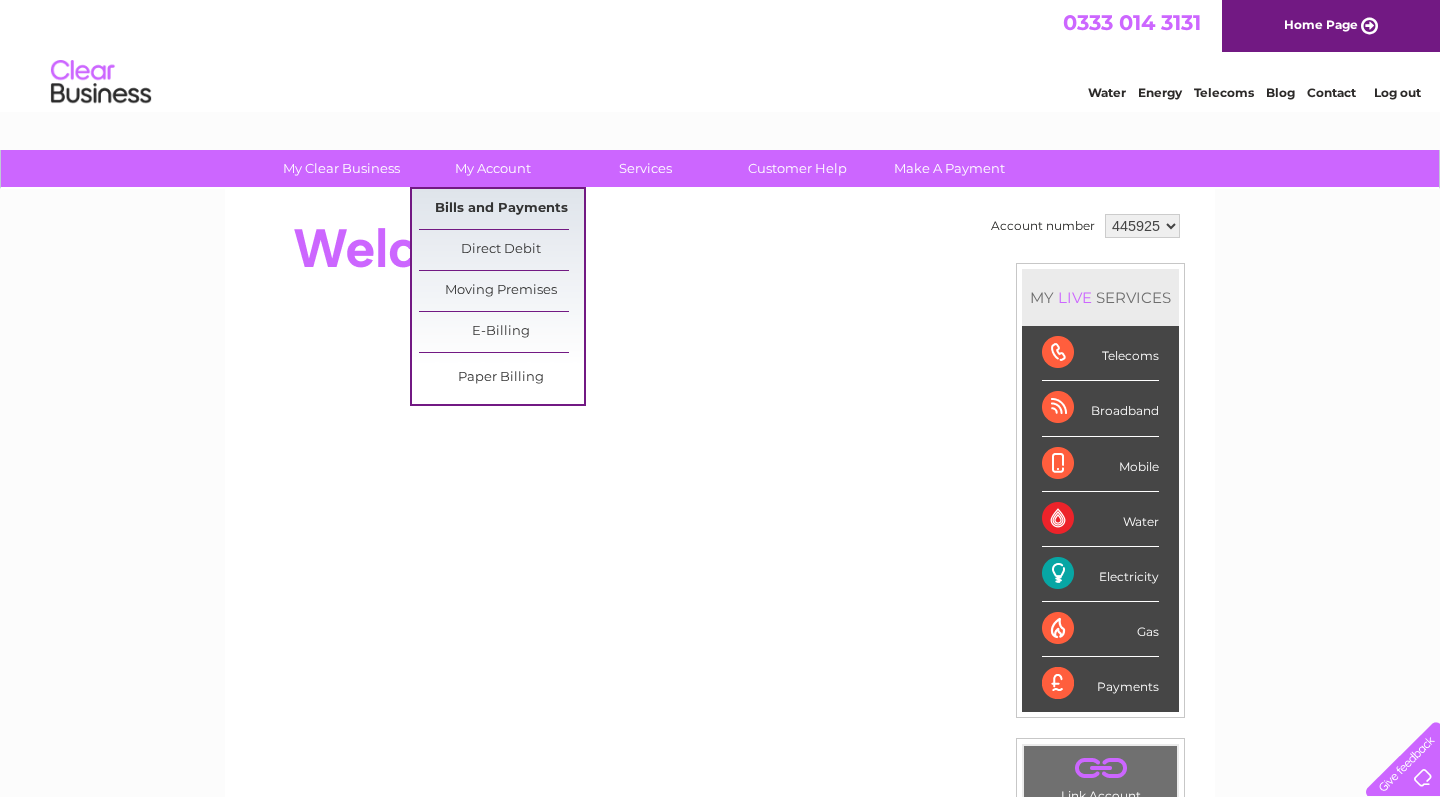 click on "Bills and Payments" at bounding box center (501, 209) 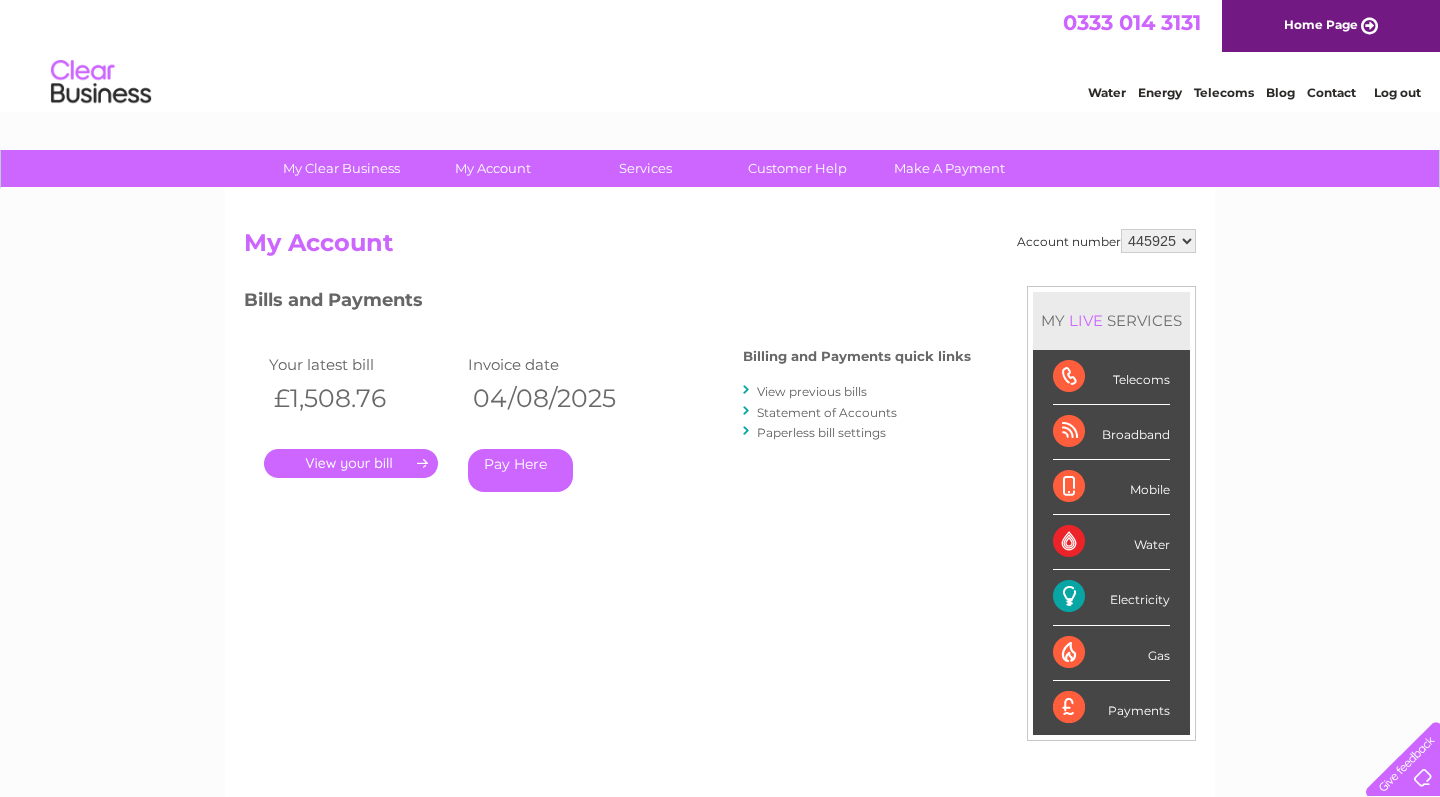 scroll, scrollTop: 0, scrollLeft: 0, axis: both 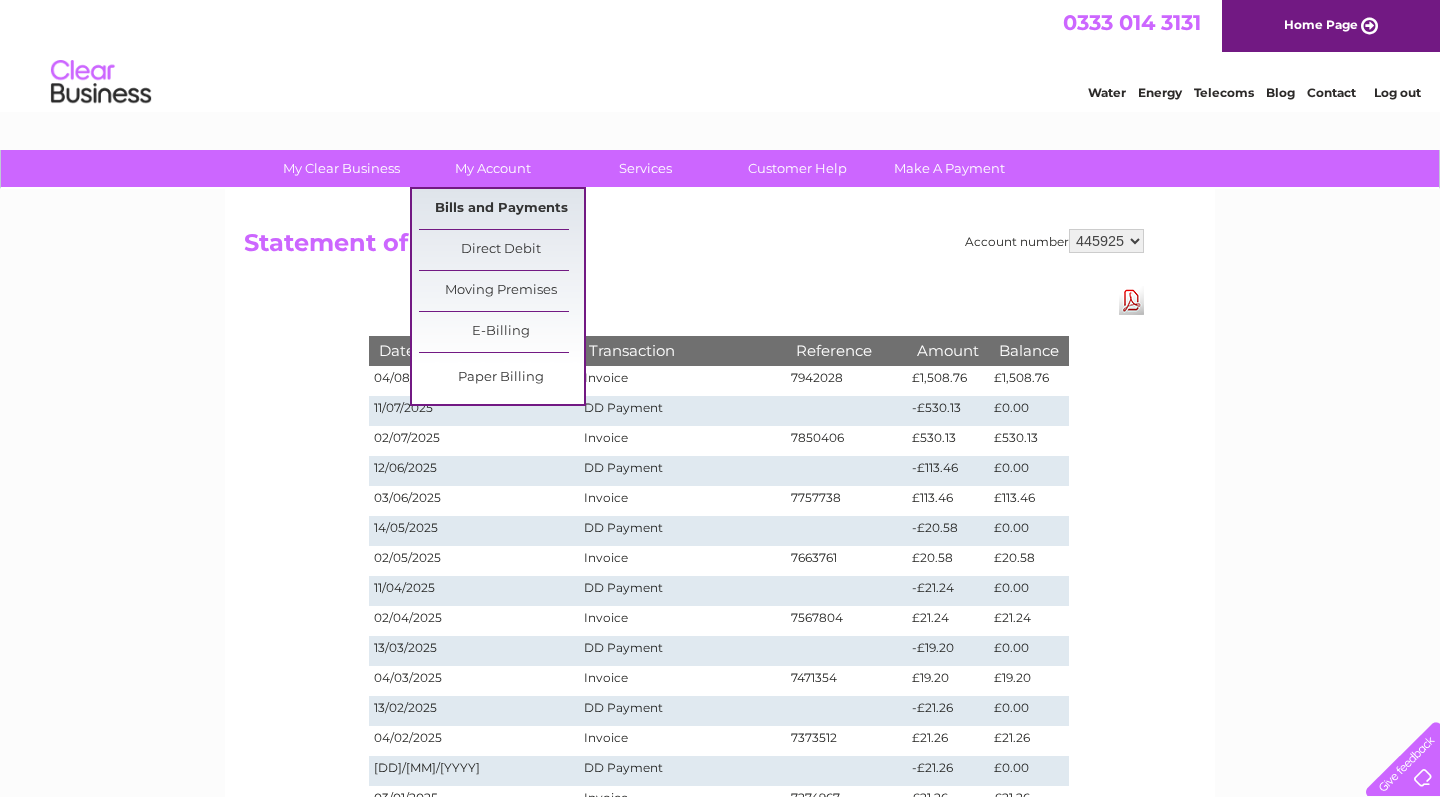 click on "Bills and Payments" at bounding box center (501, 209) 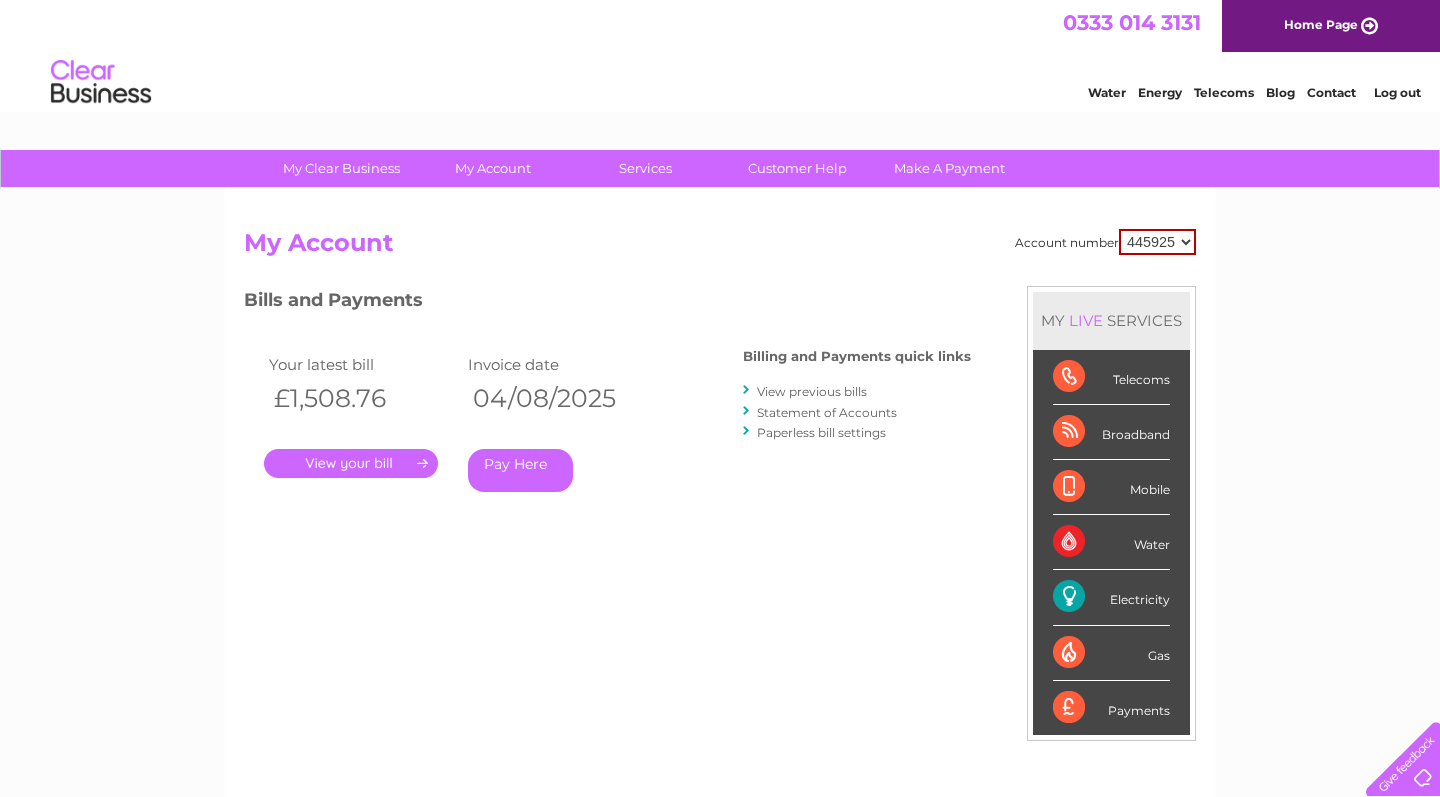 scroll, scrollTop: 0, scrollLeft: 0, axis: both 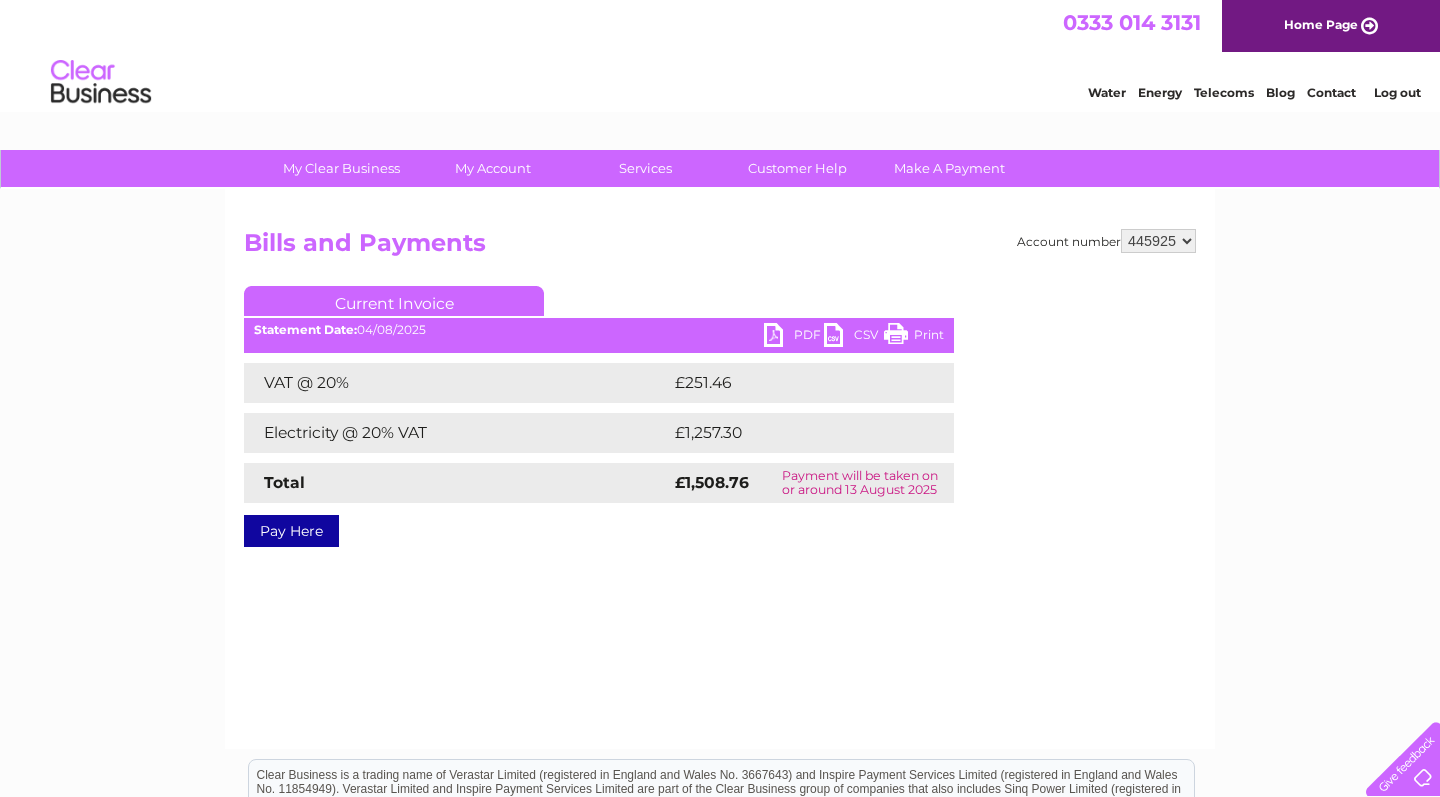 click on "Log out" at bounding box center (1397, 92) 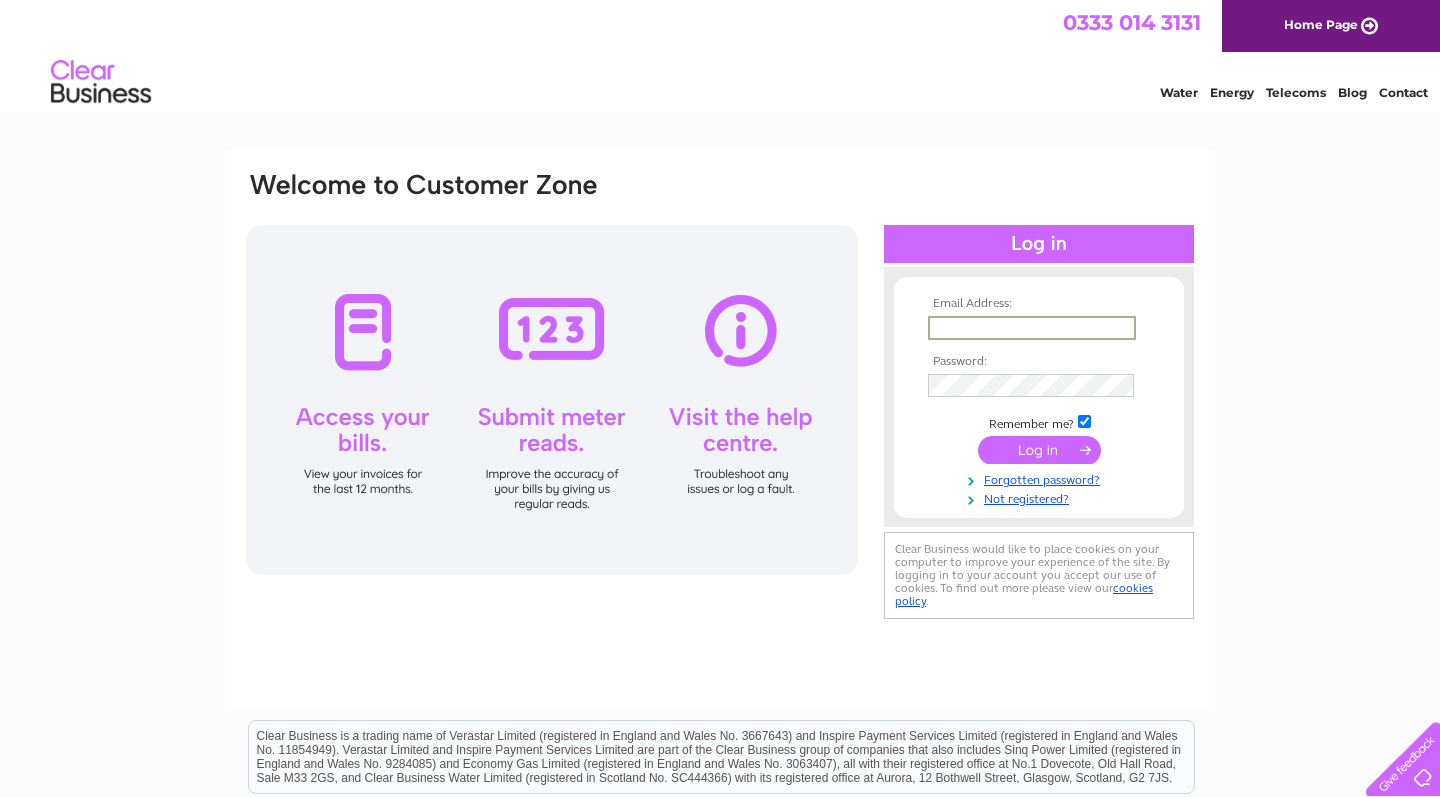 scroll, scrollTop: 0, scrollLeft: 0, axis: both 